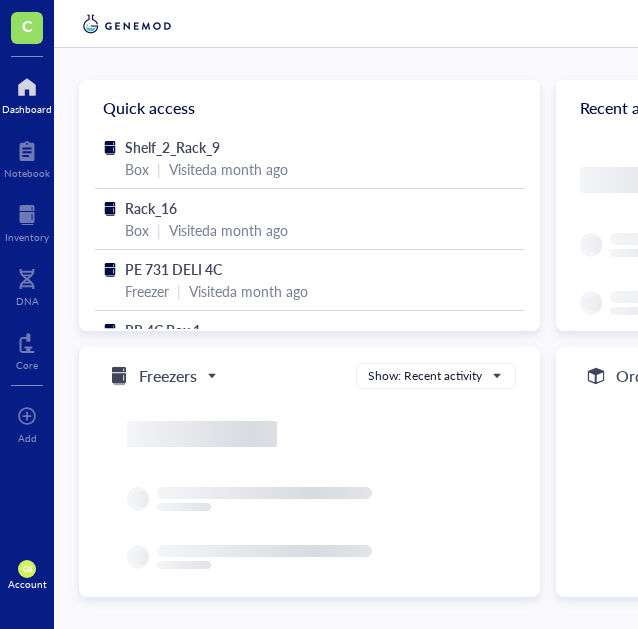 scroll, scrollTop: 0, scrollLeft: 177, axis: horizontal 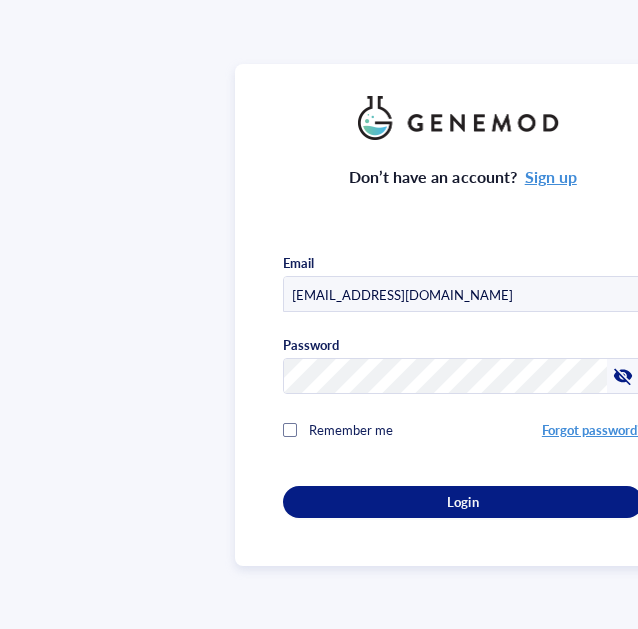 click at bounding box center [642, 277] 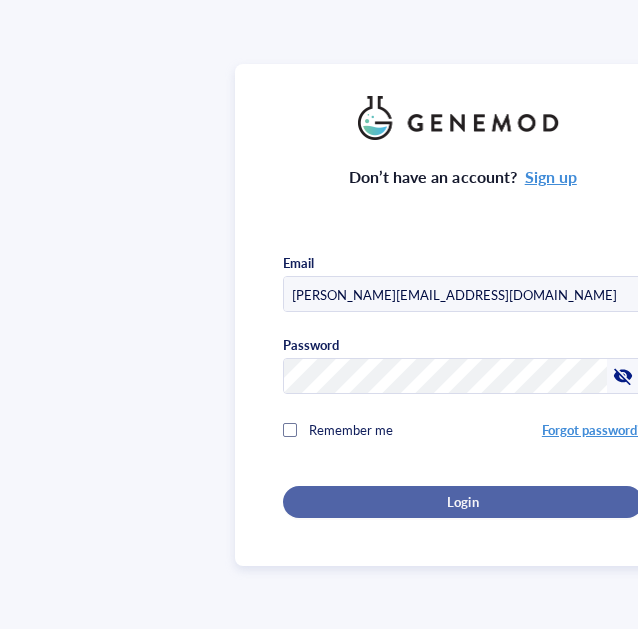 click on "Login" at bounding box center (462, 502) 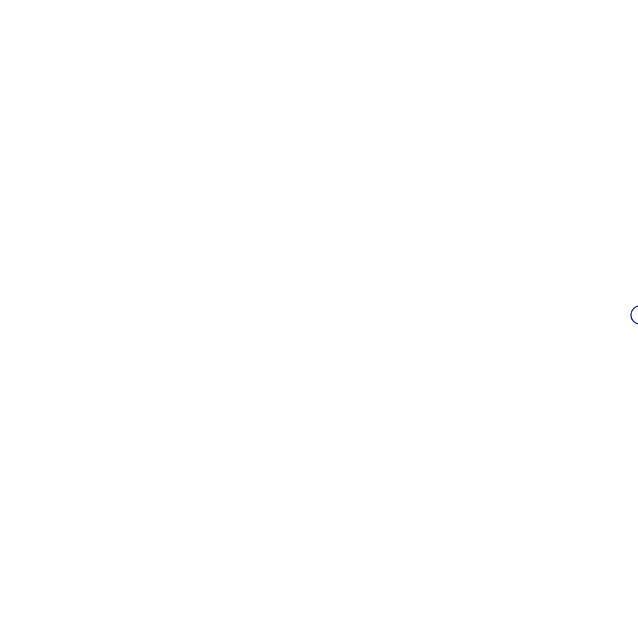 scroll, scrollTop: 0, scrollLeft: 0, axis: both 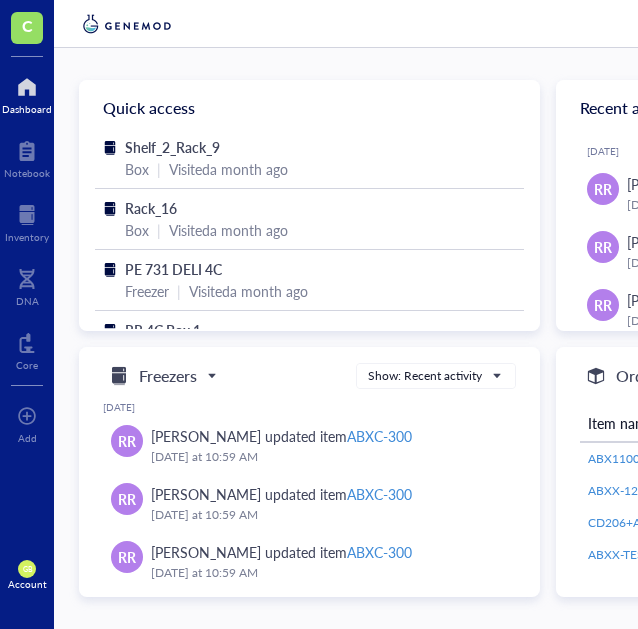 click on "Quick access Shelf_2_Rack_9 Box | Visited  a month ago Rack_16 Box | Visited  a month ago PE 731 DELI 4C Freezer | Visited  a month ago RR 4C Box 1 Box | Visited  a month ago CHEM 736 -80°C Freezer | Visited  a month ago BOX_38 Box | Visited  a month ago Recent activity [DATE] RR [PERSON_NAME] updated item  ABXC-300 [DATE] 10:59 AM  RR [PERSON_NAME] updated item  ABXC-300 [DATE] 10:59 AM  RR [PERSON_NAME] updated item  ABXC-300 [DATE] 10:59 AM  RR [PERSON_NAME] updated item  ABXC-300 [DATE] 10:59 AM  RR [PERSON_NAME] updated item  ABXC-300 [DATE] 10:59 AM  RR [PERSON_NAME] updated item  ABXC-300 [DATE] 10:59 AM  RR [PERSON_NAME] updated item  ABXC-300 [DATE] 10:58 AM  Team members Invite Freezers Show:   Recent activity [DATE] RR [PERSON_NAME] updated item  ABXC-300 [DATE] 10:59 AM  RR [PERSON_NAME] updated item  ABXC-300 [DATE] 10:59 AM  RR [PERSON_NAME] updated item  ABXC-300   RR   RR" at bounding box center [667, 338] 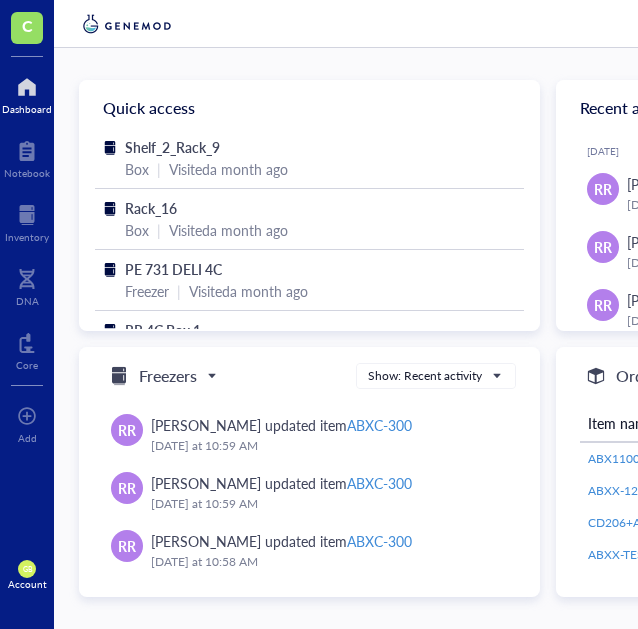 scroll, scrollTop: 697, scrollLeft: 0, axis: vertical 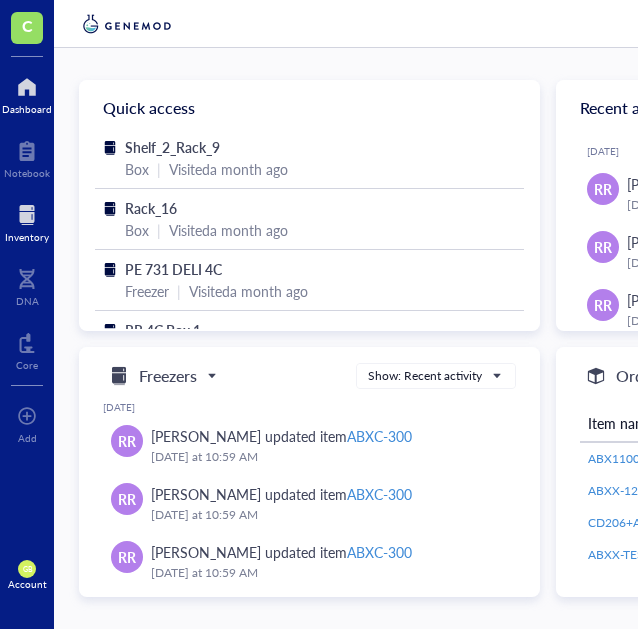 click at bounding box center [27, 215] 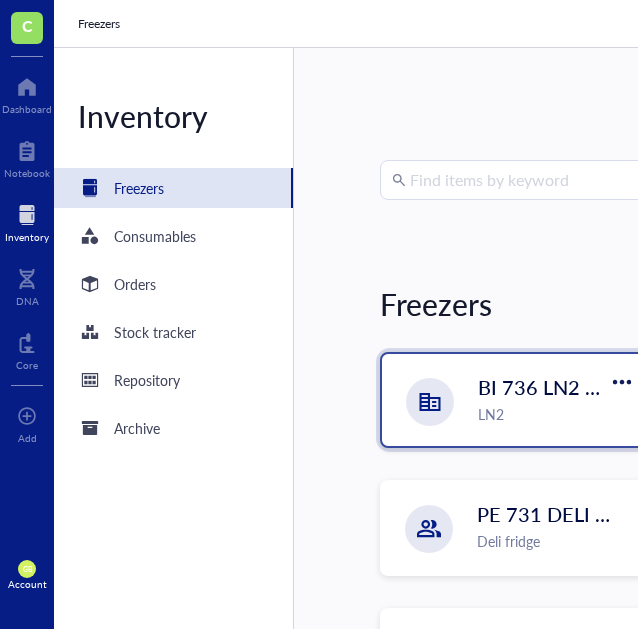click on "BI 736 LN2 Chest" at bounding box center [557, 387] 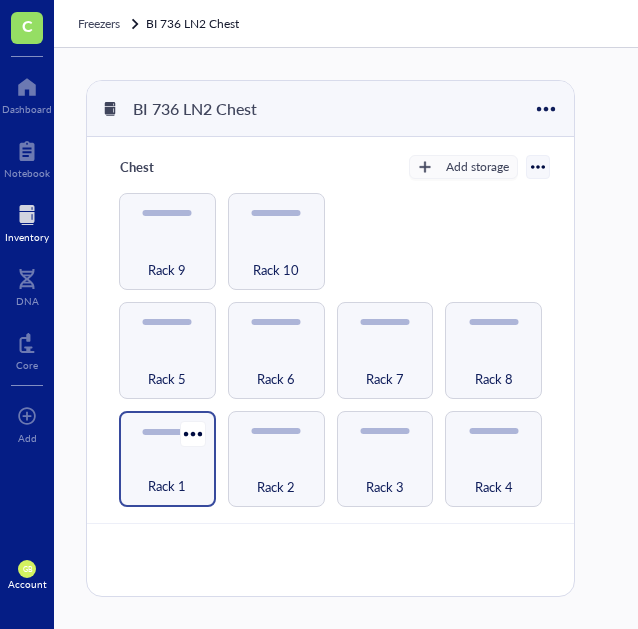 click on "Rack 1" at bounding box center (167, 486) 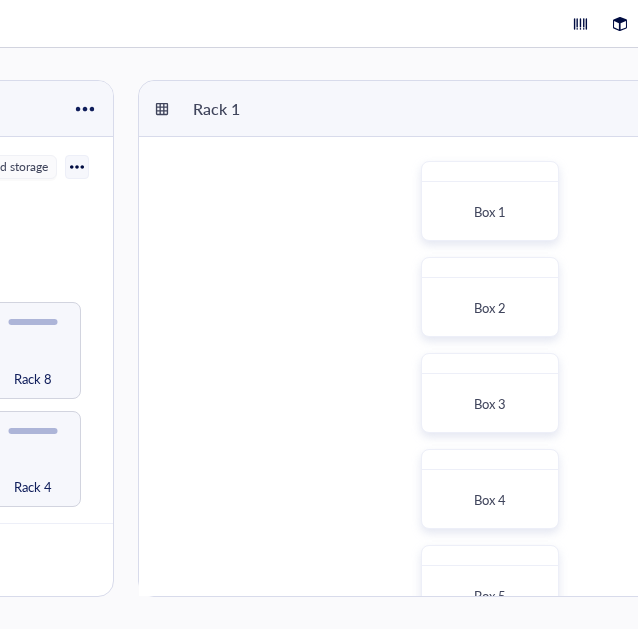 scroll, scrollTop: 0, scrollLeft: 462, axis: horizontal 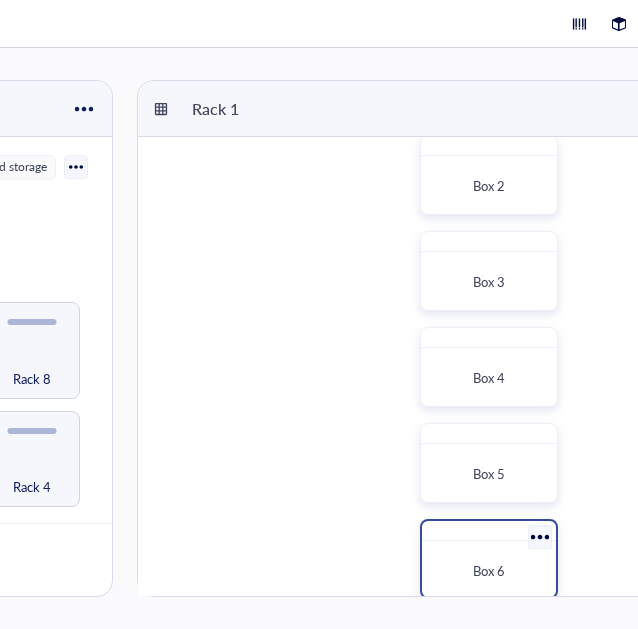 click on "Box 6" at bounding box center (489, 571) 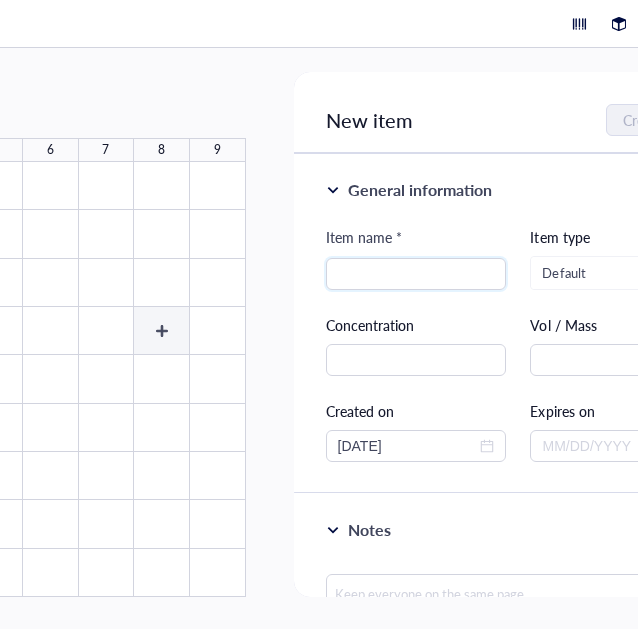 scroll, scrollTop: 0, scrollLeft: 0, axis: both 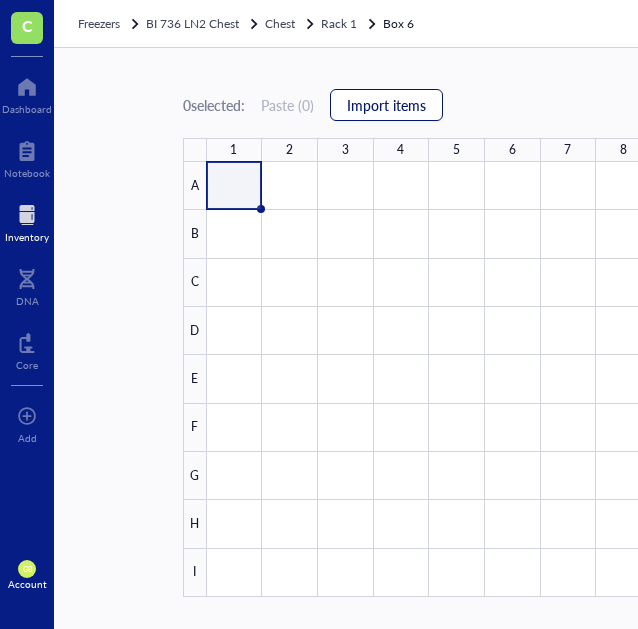 click on "Import items" at bounding box center [386, 105] 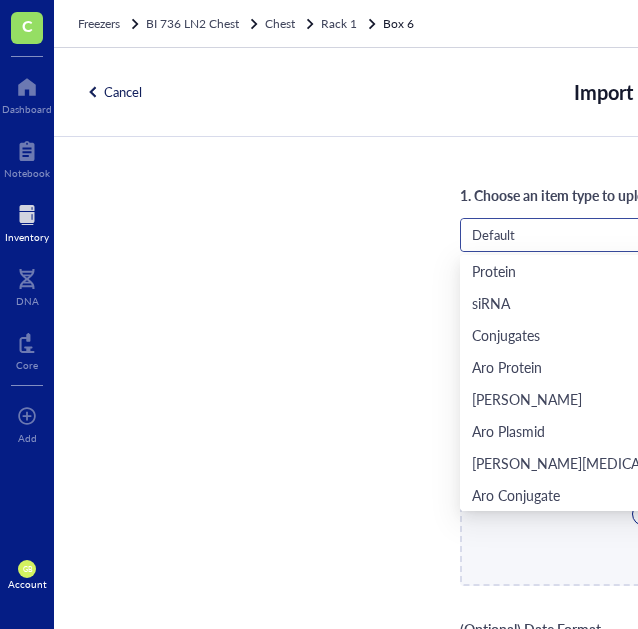 click on "Default" at bounding box center [588, 235] 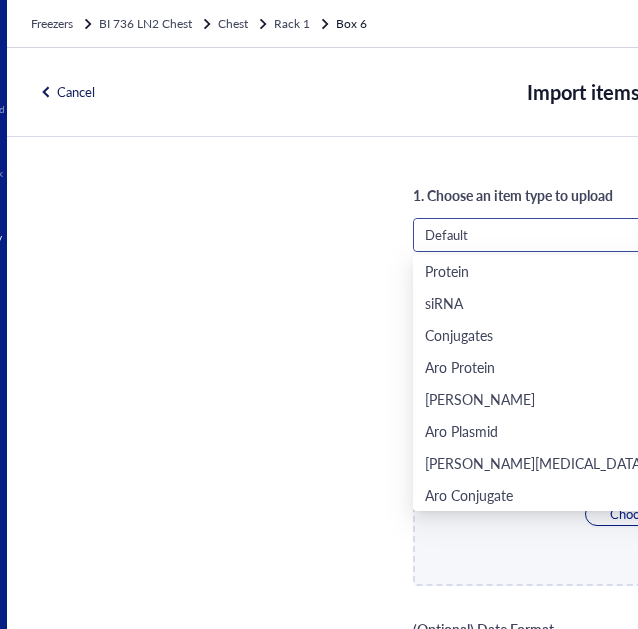 scroll, scrollTop: 64, scrollLeft: 0, axis: vertical 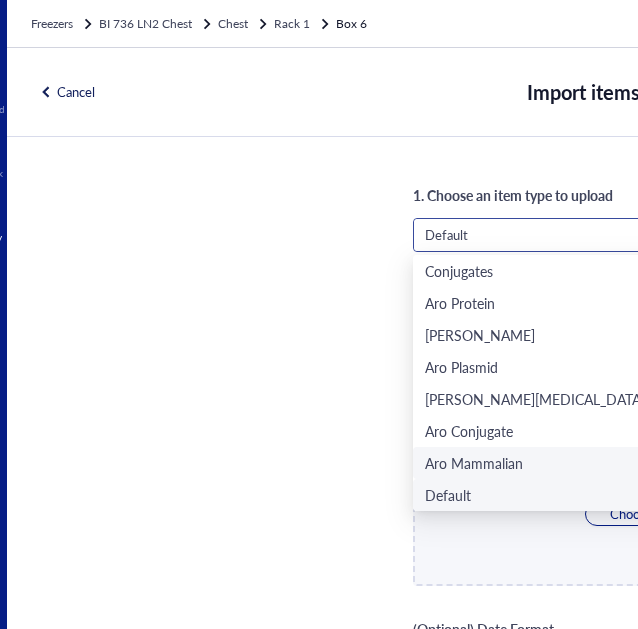click on "Aro Mammalian" at bounding box center [474, 463] 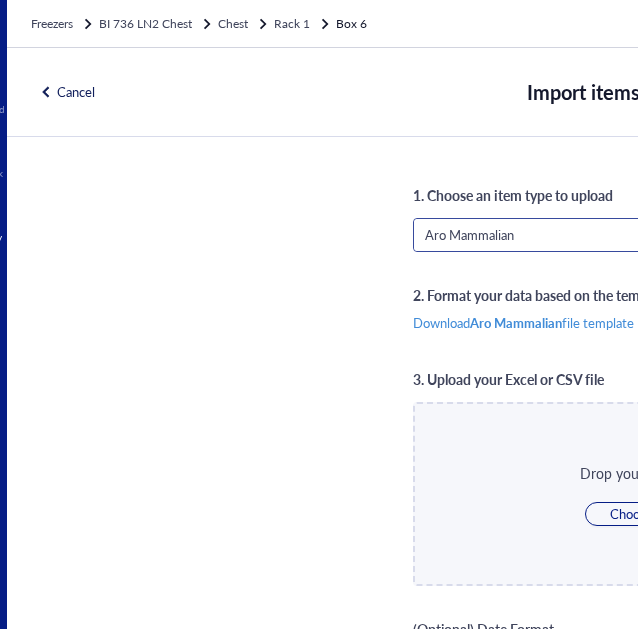 click on "Drop your file here or Choose a file" at bounding box center (647, 494) 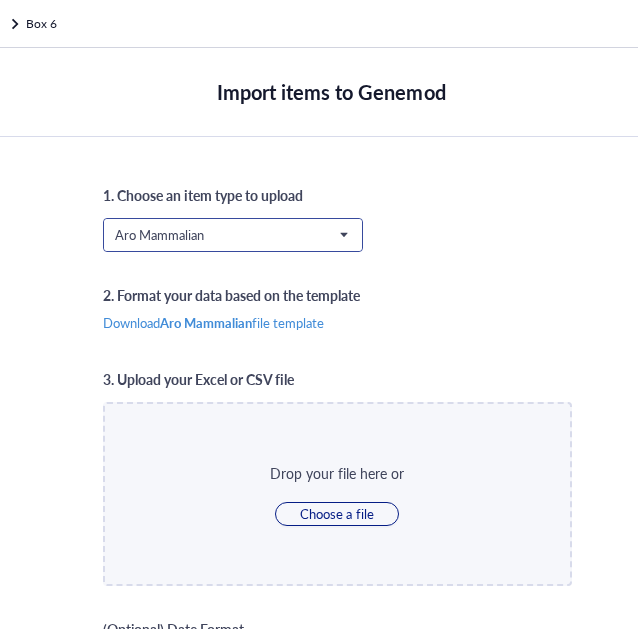 scroll, scrollTop: 0, scrollLeft: 367, axis: horizontal 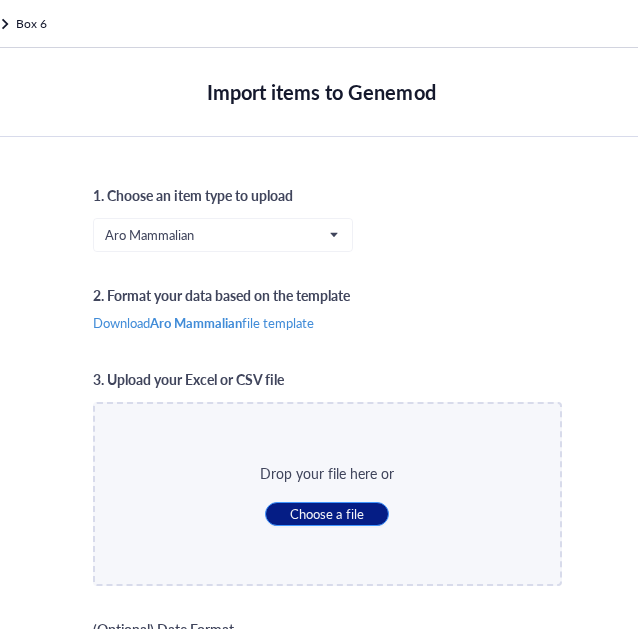 click on "Choose a file" at bounding box center [326, 514] 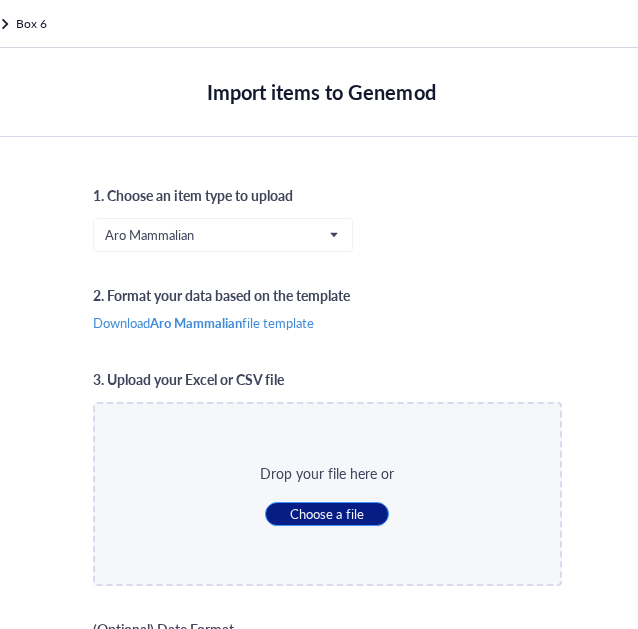 type on "C:\fakepath\LN2_Box_6.csv" 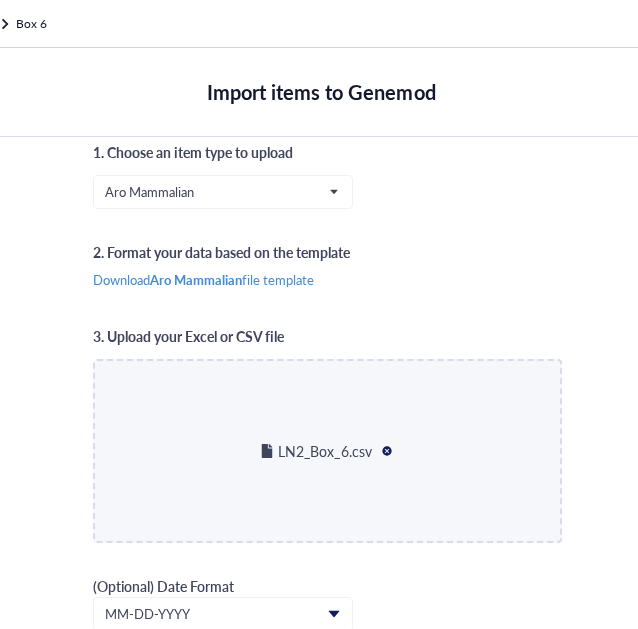 scroll, scrollTop: 0, scrollLeft: 0, axis: both 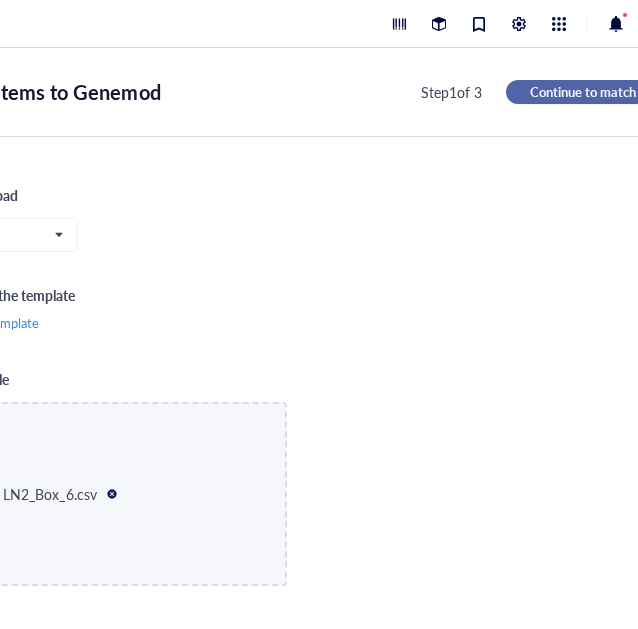 click on "Continue to match" at bounding box center [583, 92] 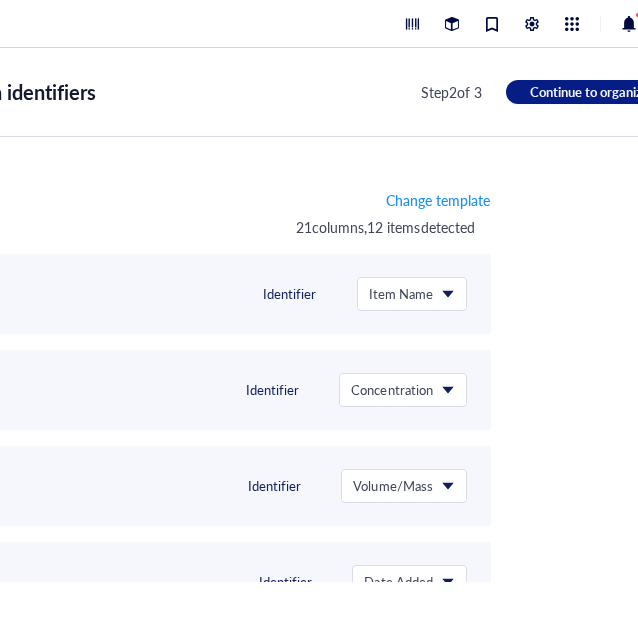 scroll, scrollTop: 0, scrollLeft: 642, axis: horizontal 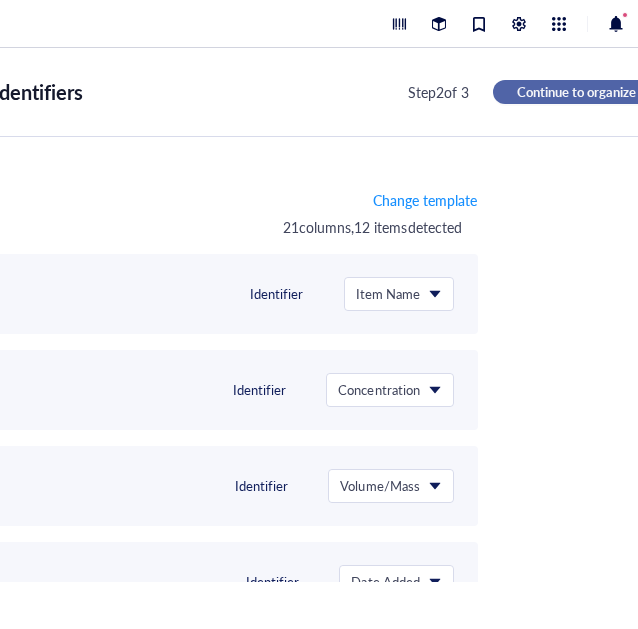 click on "Continue to organize" at bounding box center (576, 92) 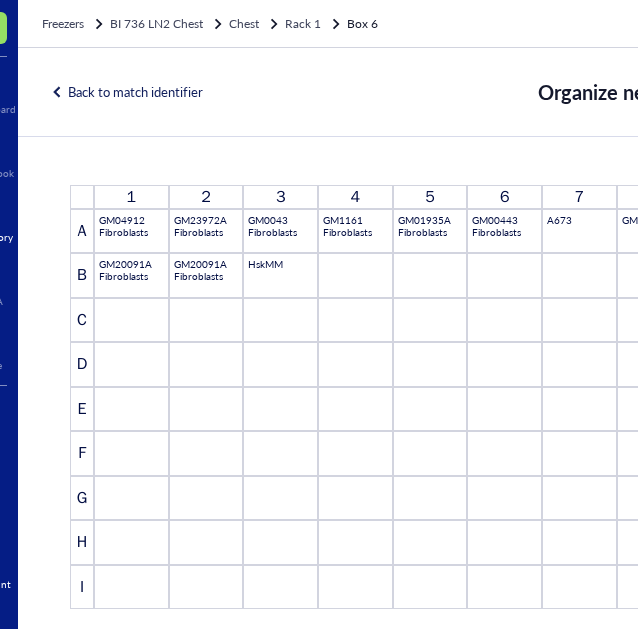 scroll, scrollTop: 0, scrollLeft: 0, axis: both 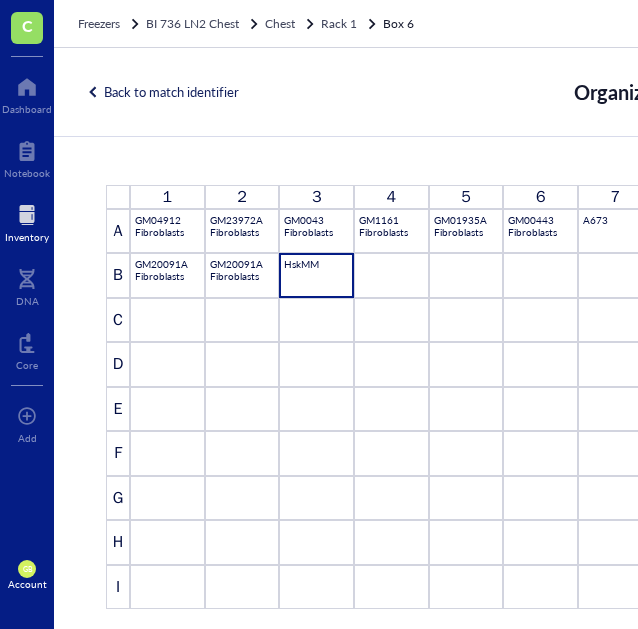 click on "HskMM" at bounding box center [316, 275] 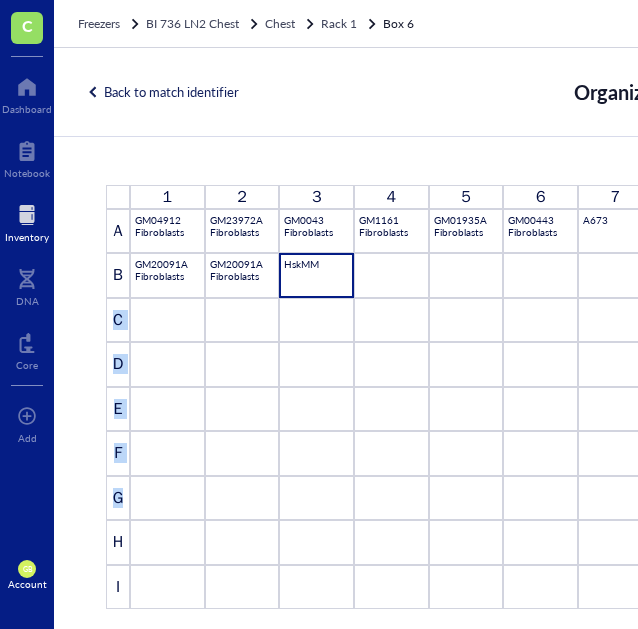drag, startPoint x: 312, startPoint y: 262, endPoint x: 166, endPoint y: 513, distance: 290.3739 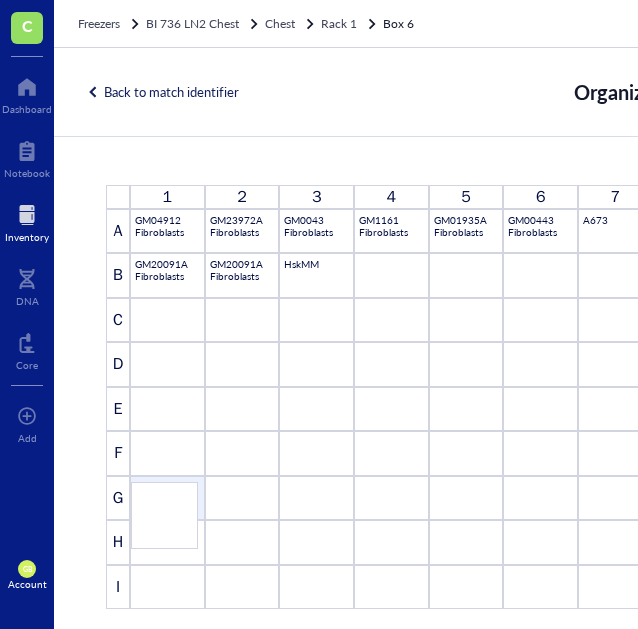 drag, startPoint x: 315, startPoint y: 273, endPoint x: 171, endPoint y: 502, distance: 270.51248 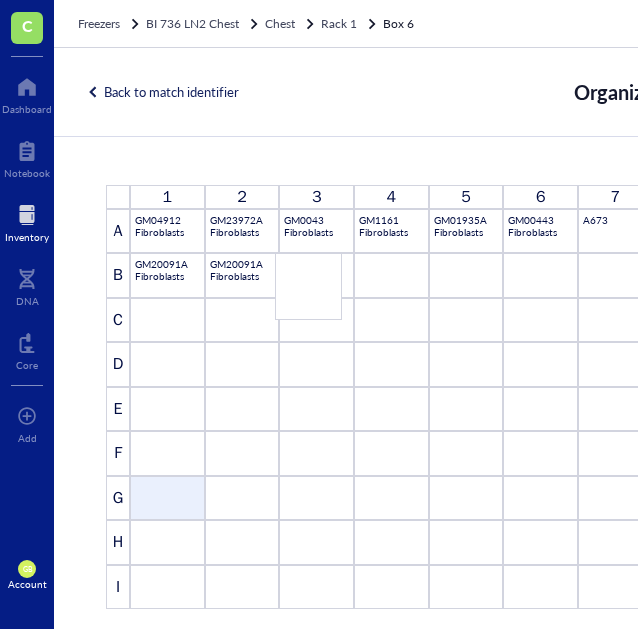 click on "1 2 3 4 5 6 7 8 9 A GM04912 Fibroblasts GM23972A Fibroblasts GM0043 Fibroblasts GM1161 Fibroblasts GM01935A Fibroblasts GM00443 Fibroblasts A673 GM23973B SJCRH30 (RC13) B GM20091A Fibroblasts GM20091A Fibroblasts HskMM C D E F G H I
To pick up a draggable item, press the space bar.
While dragging, use the arrow keys to move the item.
Press space again to drop the item in its new position, or press escape to cancel.
Draggable item C2 was moved over droppable area A7." at bounding box center [454, 397] 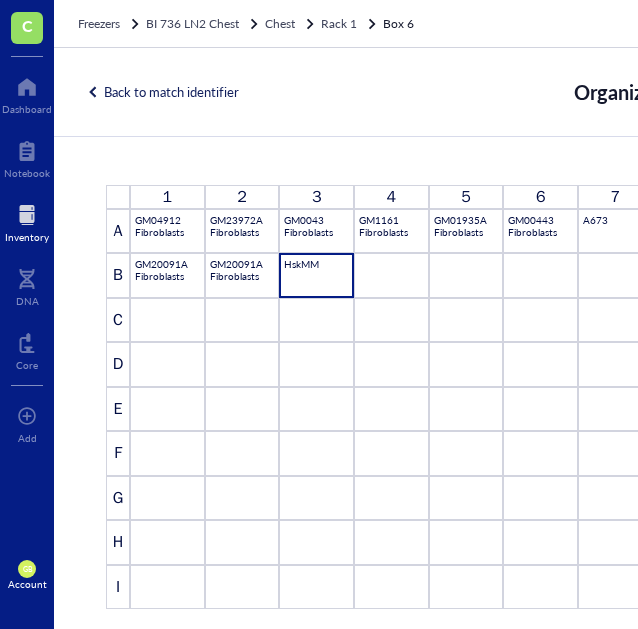 click on "HskMM" at bounding box center [316, 275] 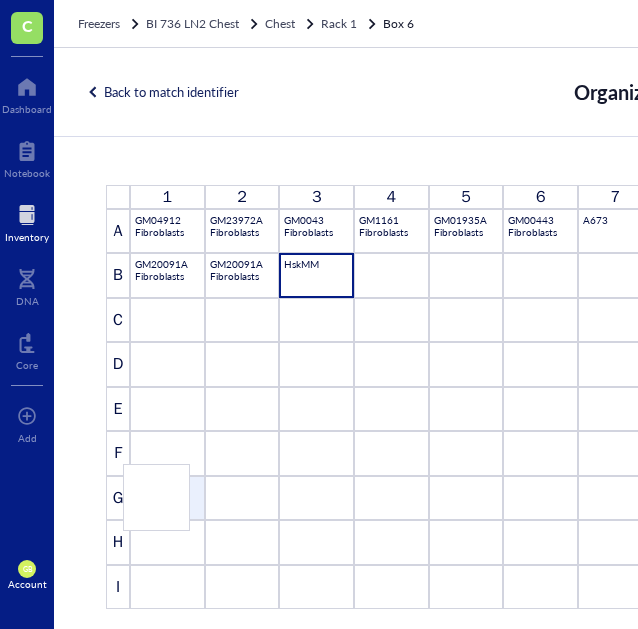 drag, startPoint x: 304, startPoint y: 271, endPoint x: 152, endPoint y: 482, distance: 260.04807 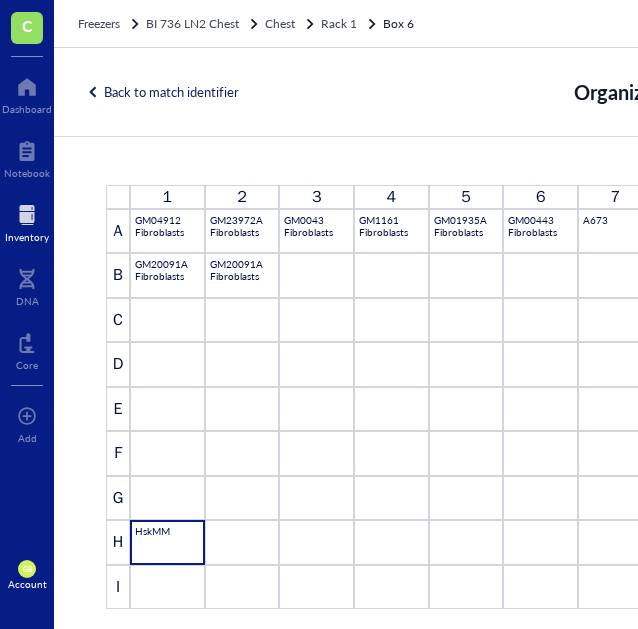 click at bounding box center (242, 498) 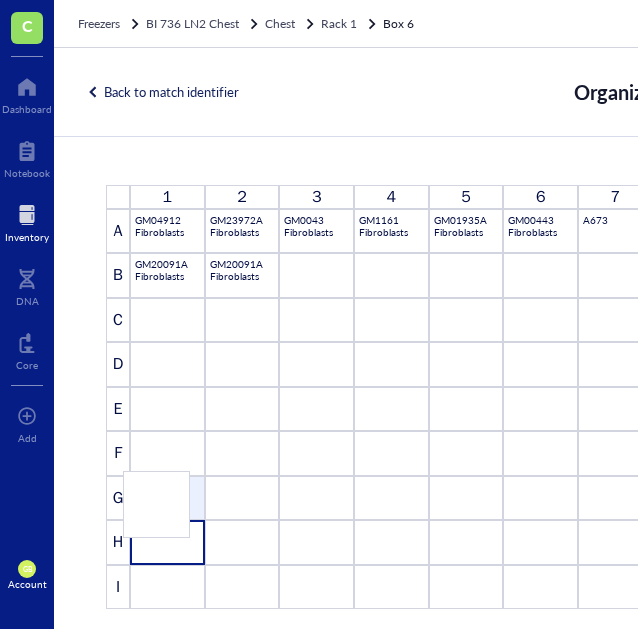 drag, startPoint x: 170, startPoint y: 551, endPoint x: 167, endPoint y: 502, distance: 49.09175 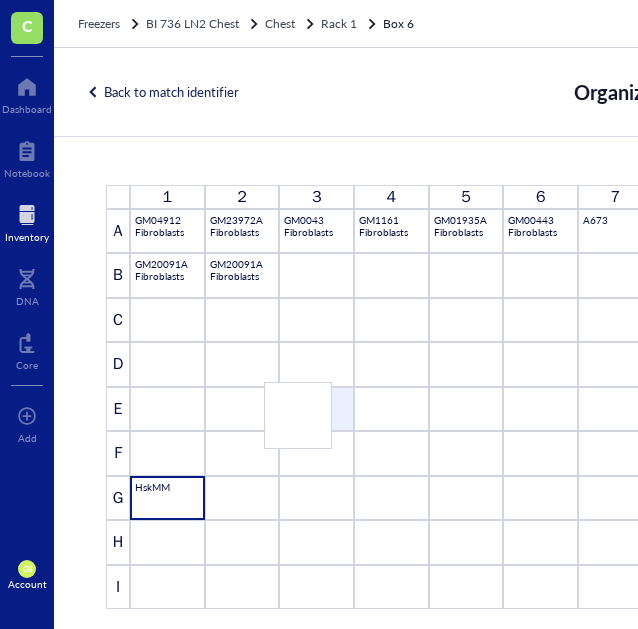 drag, startPoint x: 232, startPoint y: 276, endPoint x: 294, endPoint y: 405, distance: 143.12582 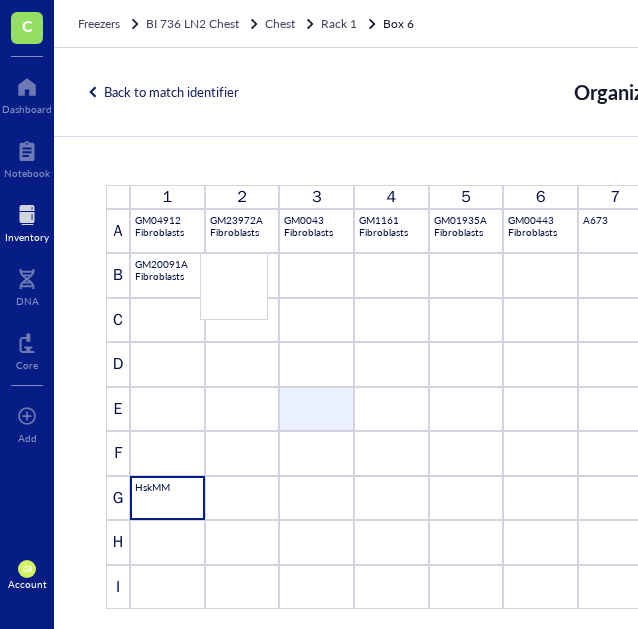 click on "1 2 3 4 5 6 7 8 9 A GM04912 Fibroblasts GM23972A Fibroblasts GM0043 Fibroblasts GM1161 Fibroblasts GM01935A Fibroblasts GM00443 Fibroblasts A673 GM23973B SJCRH30 (RC13) B GM20091A Fibroblasts GM20091A Fibroblasts C D E F G HskMM H I
To pick up a draggable item, press the space bar.
While dragging, use the arrow keys to move the item.
Press space again to drop the item in its new position, or press escape to cancel.
Draggable item B2 was moved over droppable area C5." at bounding box center [454, 397] 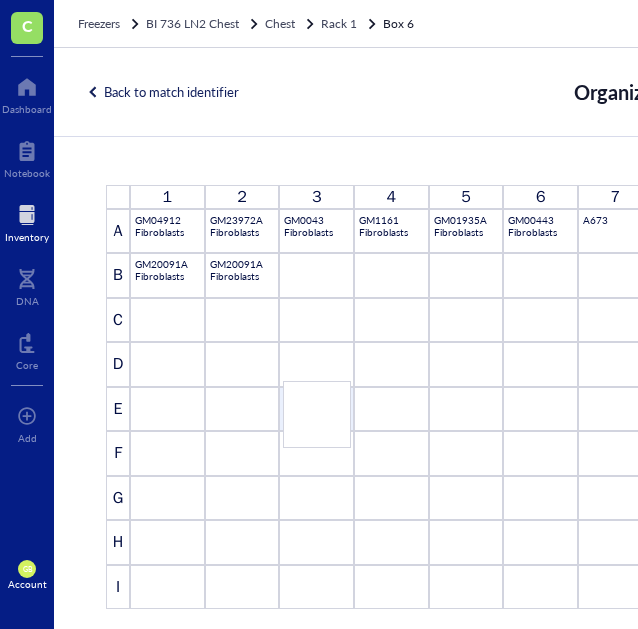 drag, startPoint x: 229, startPoint y: 270, endPoint x: 312, endPoint y: 398, distance: 152.5549 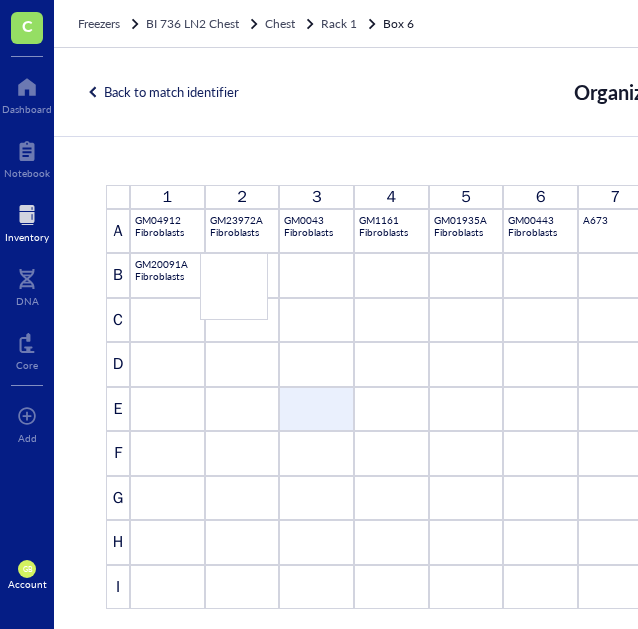 click on "1 2 3 4 5 6 7 8 9 A GM04912 Fibroblasts GM23972A Fibroblasts GM0043 Fibroblasts GM1161 Fibroblasts GM01935A Fibroblasts GM00443 Fibroblasts A673 GM23973B SJCRH30 (RC13) B GM20091A Fibroblasts GM20091A Fibroblasts C D E F G H I
To pick up a draggable item, press the space bar.
While dragging, use the arrow keys to move the item.
Press space again to drop the item in its new position, or press escape to cancel.
Draggable item B2 was moved over droppable area C5." at bounding box center [454, 397] 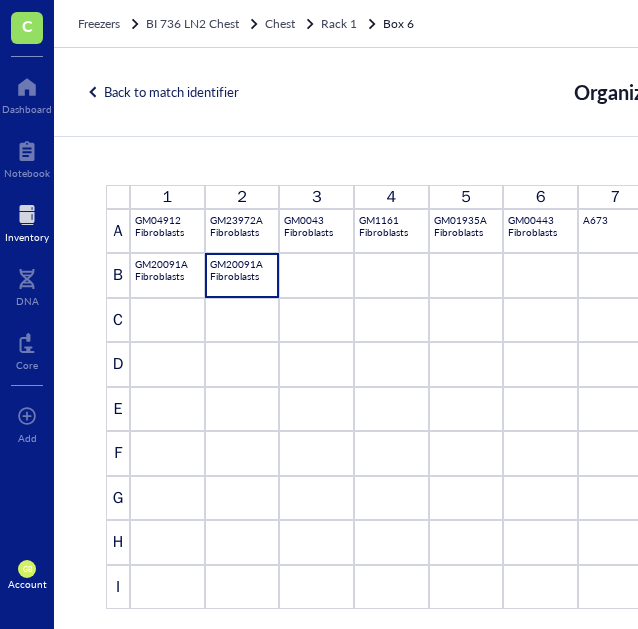 click on "GM20091A Fibroblasts" at bounding box center (242, 275) 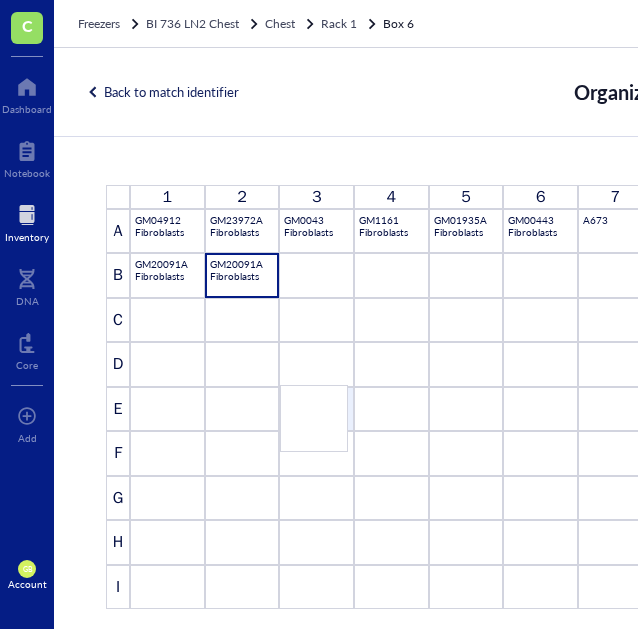 drag, startPoint x: 234, startPoint y: 272, endPoint x: 314, endPoint y: 404, distance: 154.35025 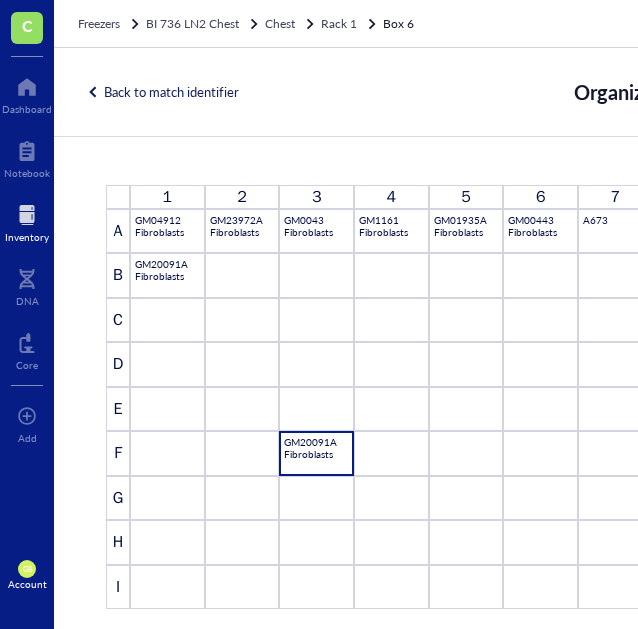 click on "GM20091A Fibroblasts" at bounding box center (316, 453) 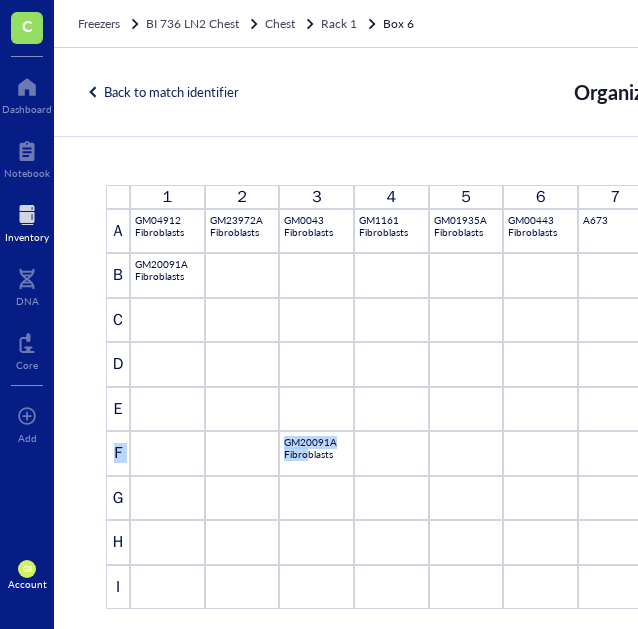 drag, startPoint x: 304, startPoint y: 453, endPoint x: 304, endPoint y: 392, distance: 61 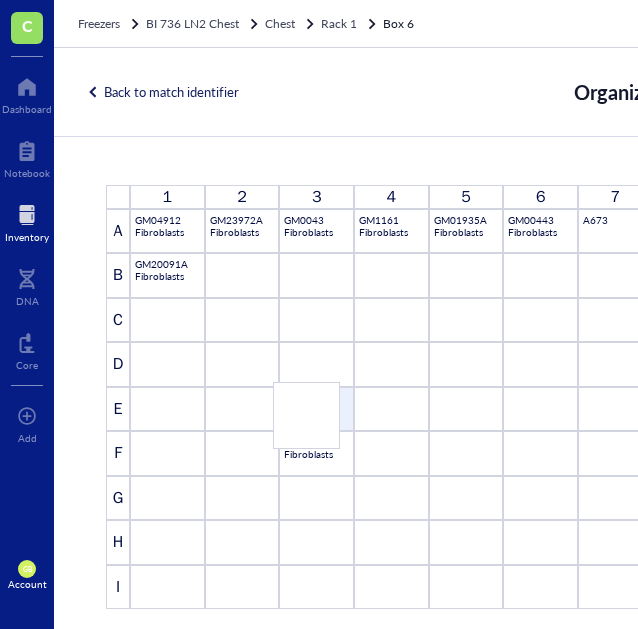 drag, startPoint x: 321, startPoint y: 460, endPoint x: 318, endPoint y: 413, distance: 47.095646 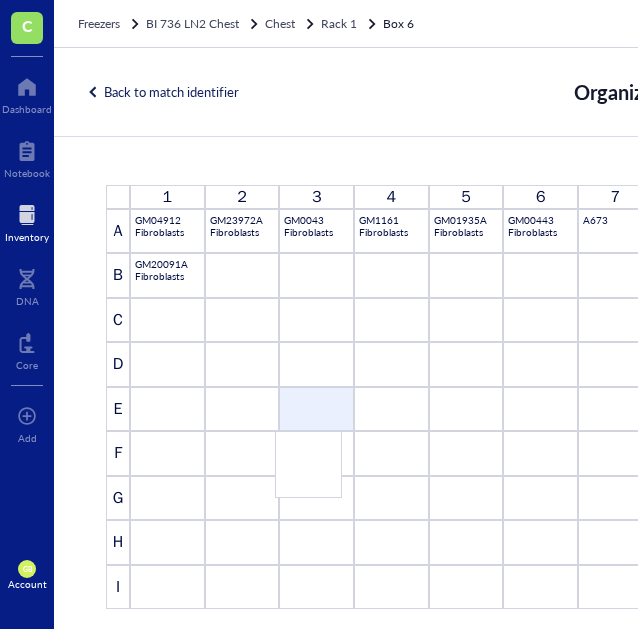 click on "1 2 3 4 5 6 7 8 9 A GM04912 Fibroblasts GM23972A Fibroblasts GM0043 Fibroblasts GM1161 Fibroblasts GM01935A Fibroblasts GM00443 Fibroblasts A673 GM23973B SJCRH30 (RC13) B GM20091A Fibroblasts C D E F GM20091A Fibroblasts G H I
To pick up a draggable item, press the space bar.
While dragging, use the arrow keys to move the item.
Press space again to drop the item in its new position, or press escape to cancel.
Draggable item C6 was moved over droppable area C5." at bounding box center [454, 397] 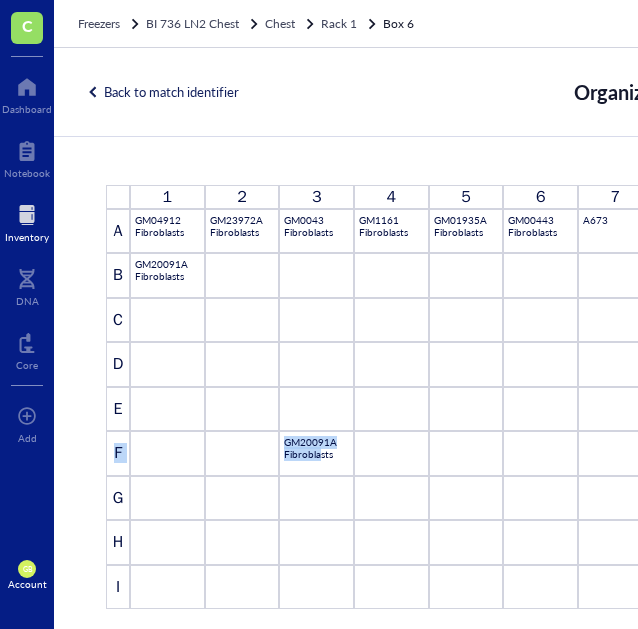 drag, startPoint x: 313, startPoint y: 452, endPoint x: 316, endPoint y: 392, distance: 60.074955 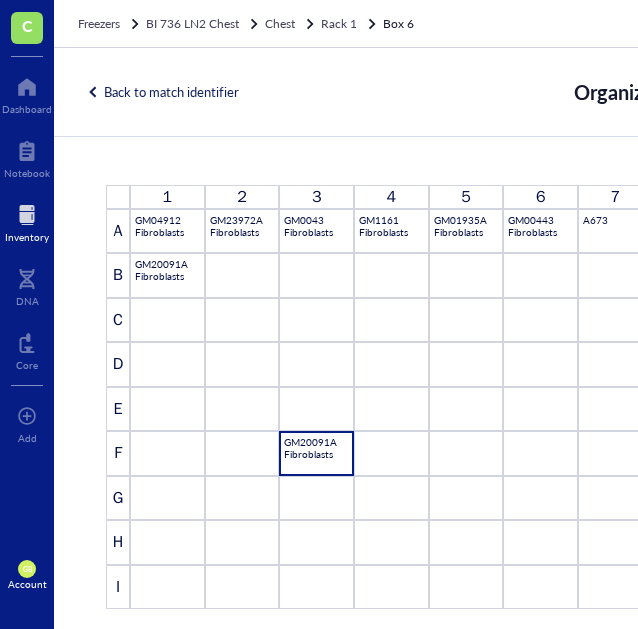 click on "GM20091A Fibroblasts" at bounding box center [316, 453] 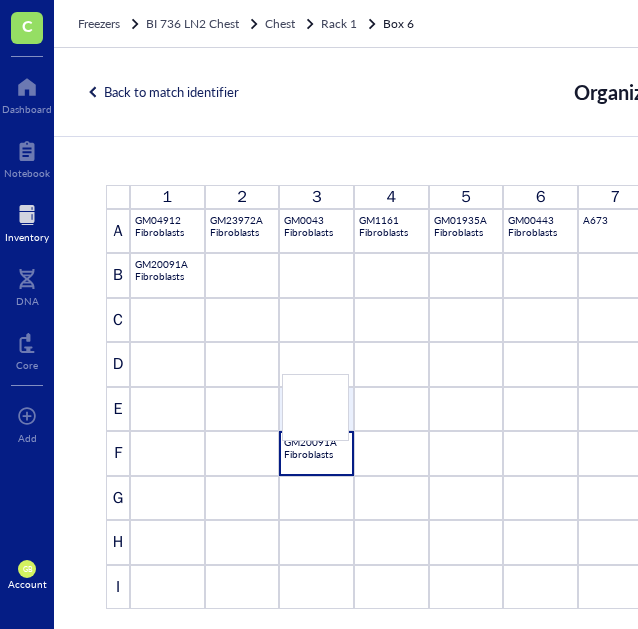 drag, startPoint x: 313, startPoint y: 454, endPoint x: 320, endPoint y: 397, distance: 57.428215 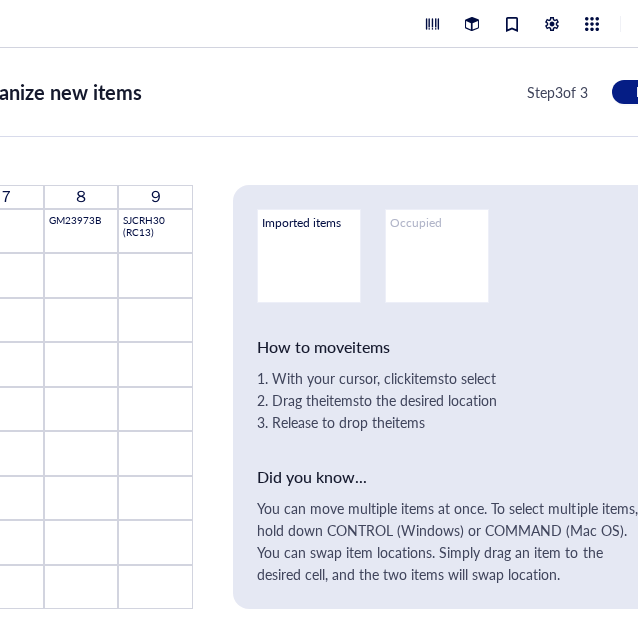 scroll, scrollTop: 0, scrollLeft: 642, axis: horizontal 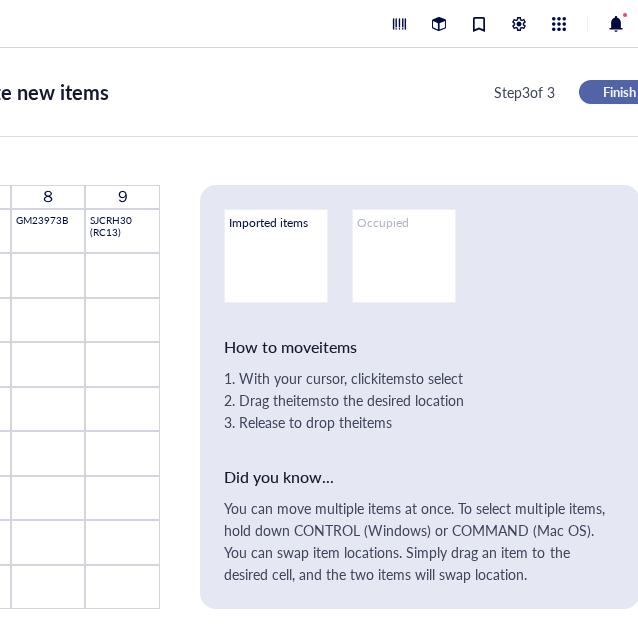 click on "Finish" at bounding box center (619, 92) 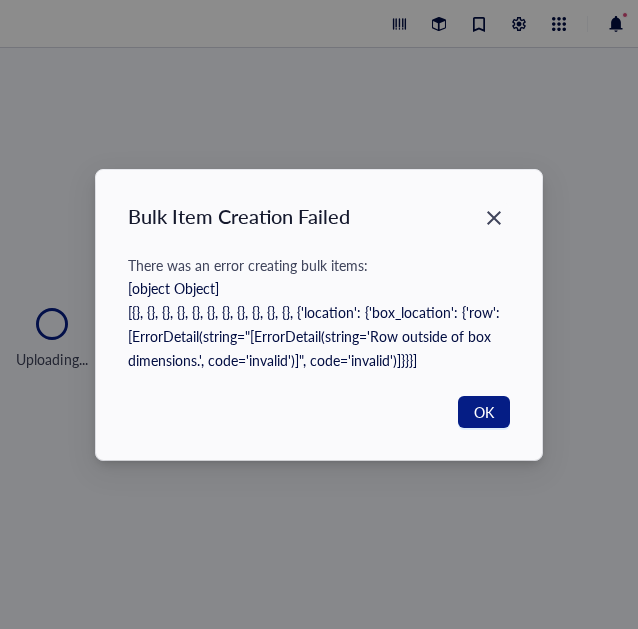 drag, startPoint x: 488, startPoint y: 409, endPoint x: 368, endPoint y: 123, distance: 310.1548 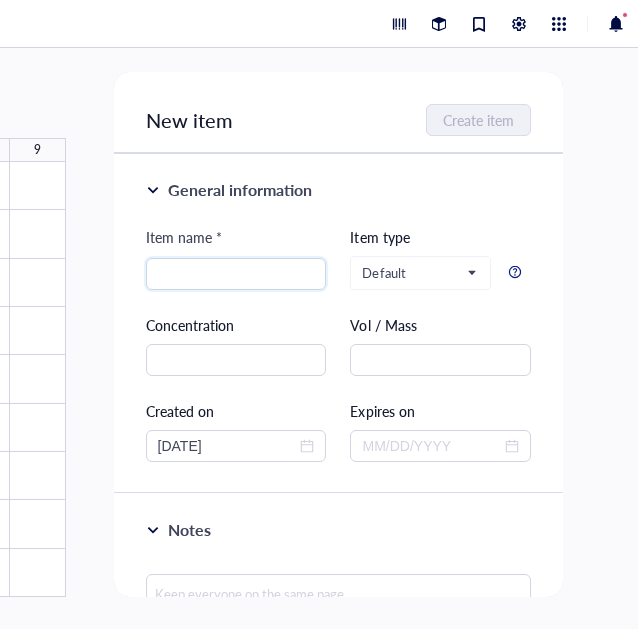 scroll, scrollTop: 0, scrollLeft: 0, axis: both 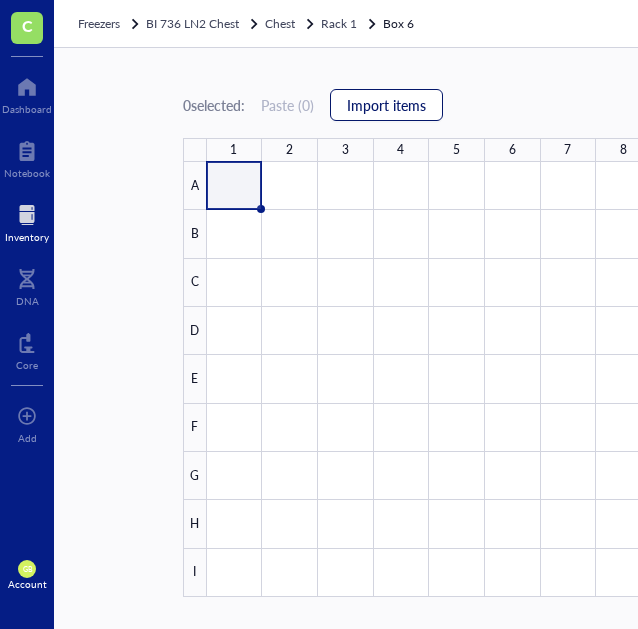 click on "Import items" at bounding box center (386, 105) 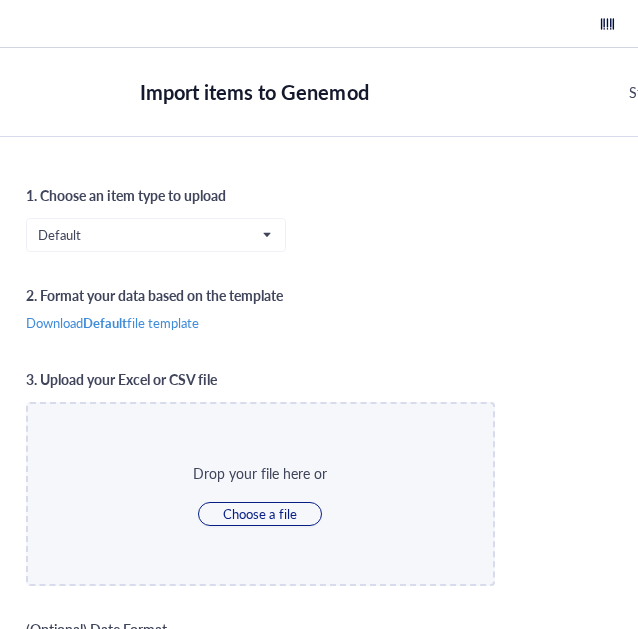 scroll, scrollTop: 0, scrollLeft: 456, axis: horizontal 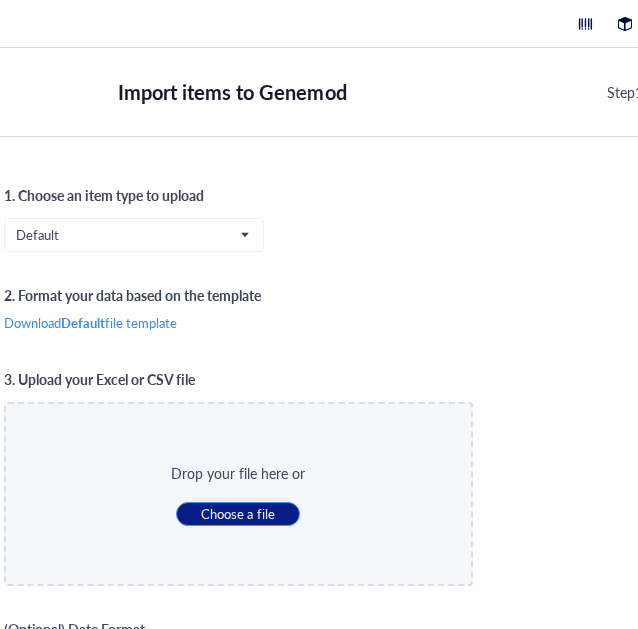 click on "Choose a file" at bounding box center (237, 514) 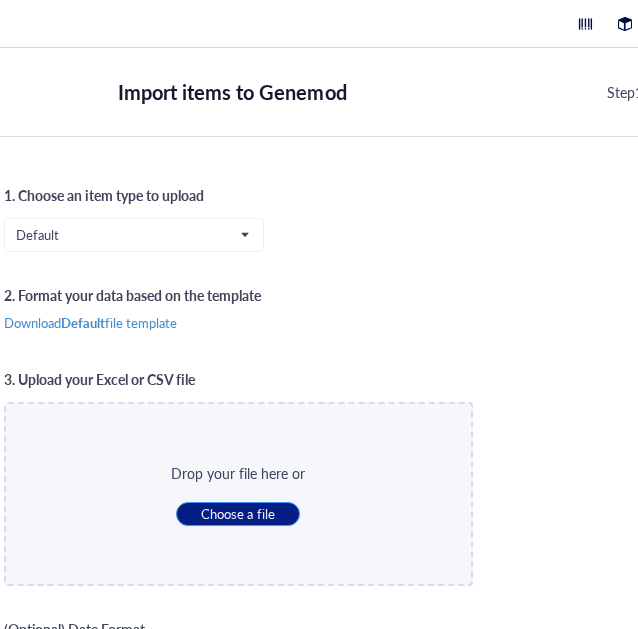 type on "C:\fakepath\LN2_Box_6.csv" 